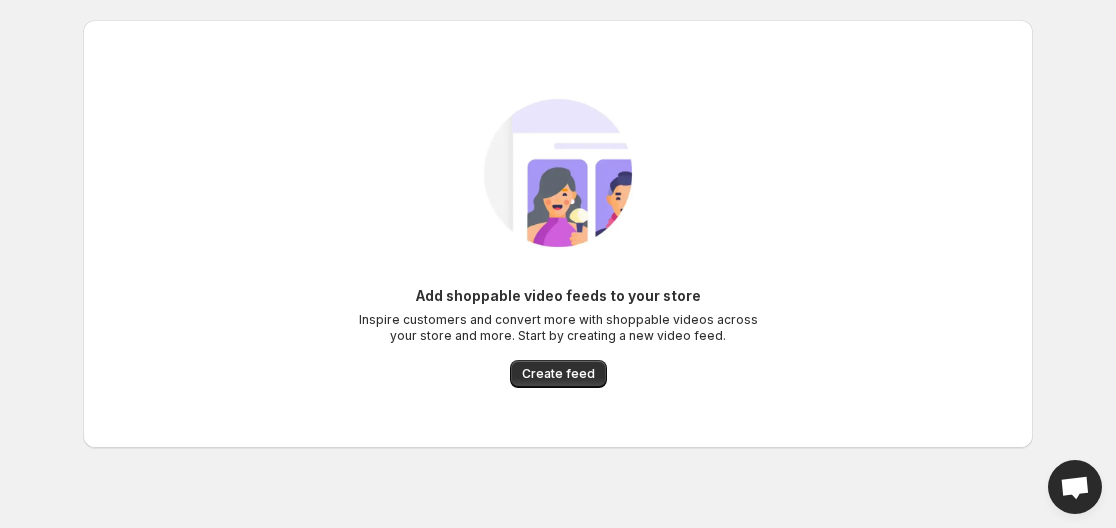 scroll, scrollTop: 24, scrollLeft: 0, axis: vertical 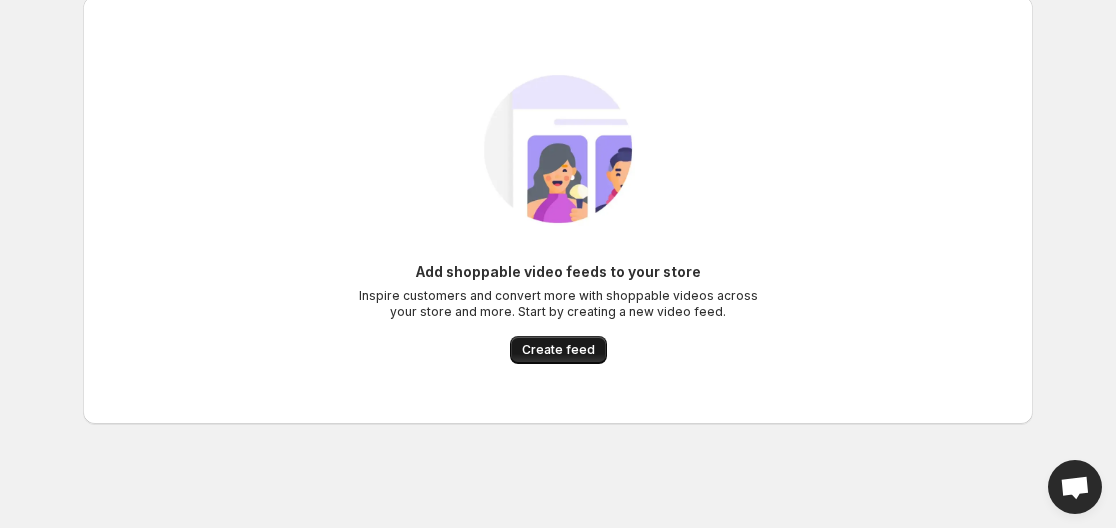 click on "Create feed" at bounding box center [558, 350] 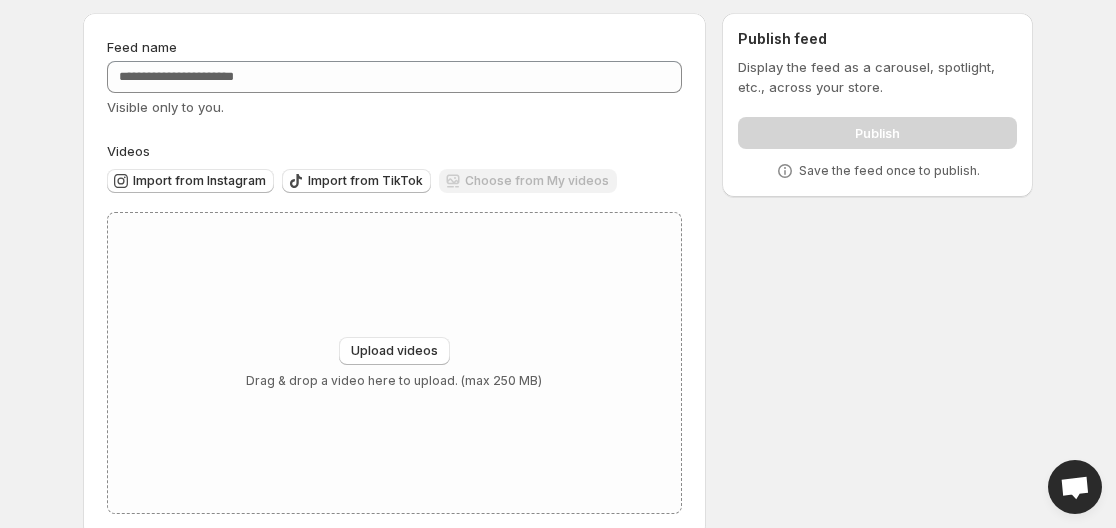 scroll, scrollTop: 97, scrollLeft: 0, axis: vertical 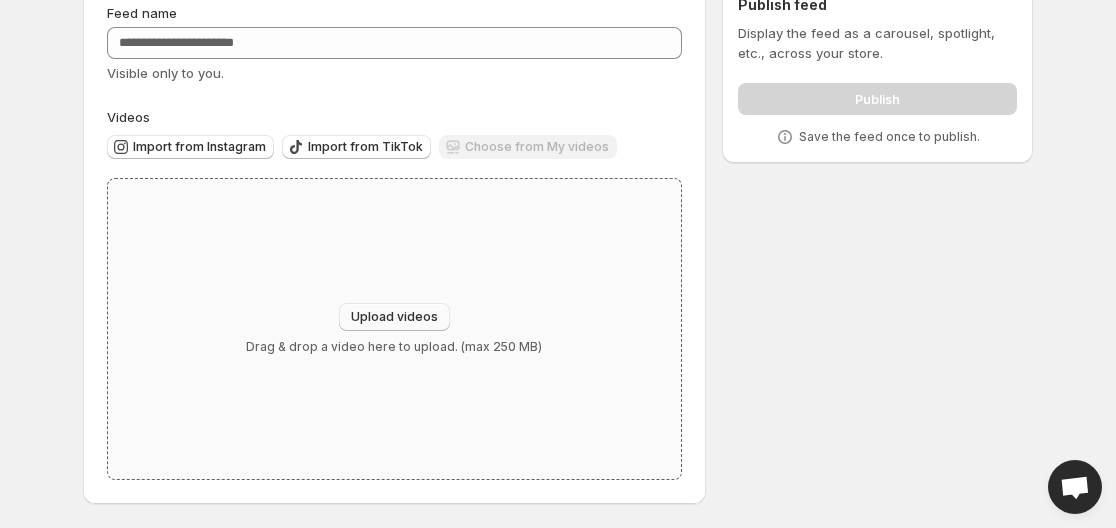 click on "Upload videos" at bounding box center (394, 317) 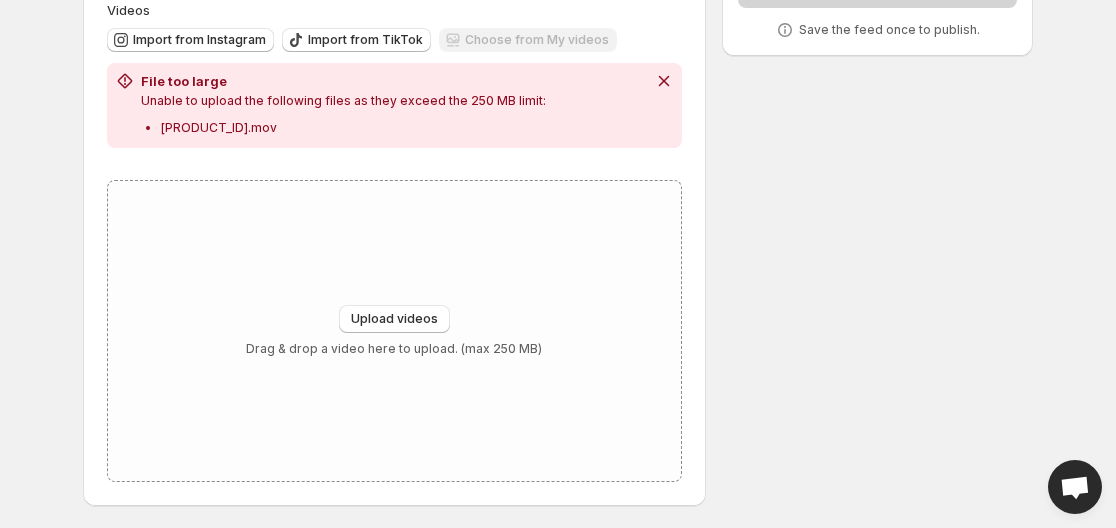 scroll, scrollTop: 206, scrollLeft: 0, axis: vertical 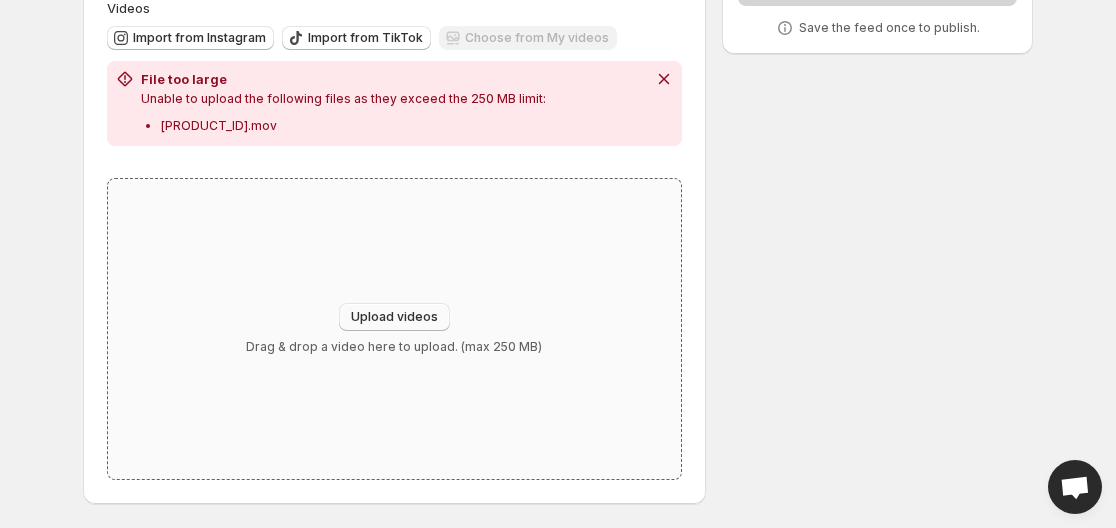 click on "Upload videos" at bounding box center (394, 317) 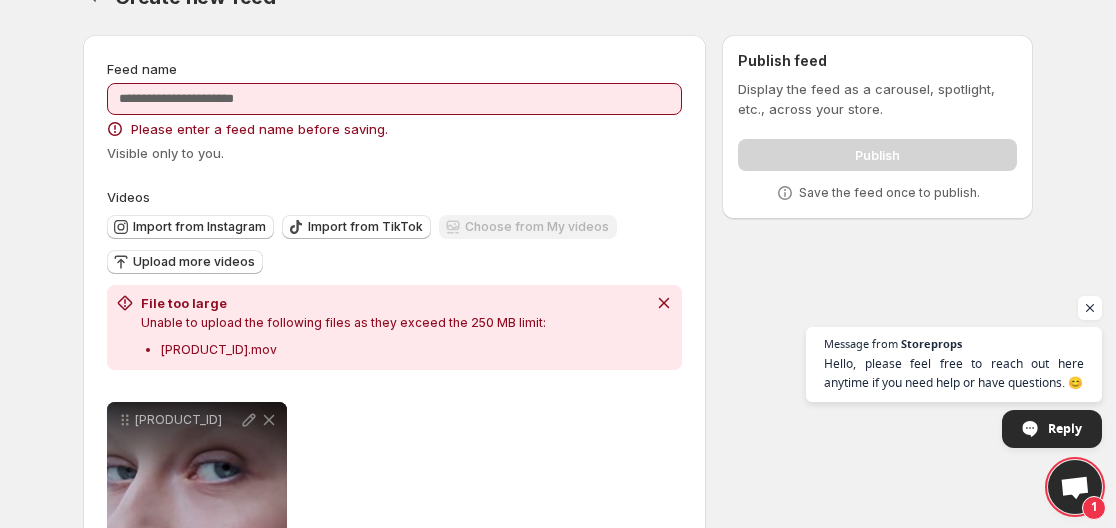 scroll, scrollTop: 0, scrollLeft: 0, axis: both 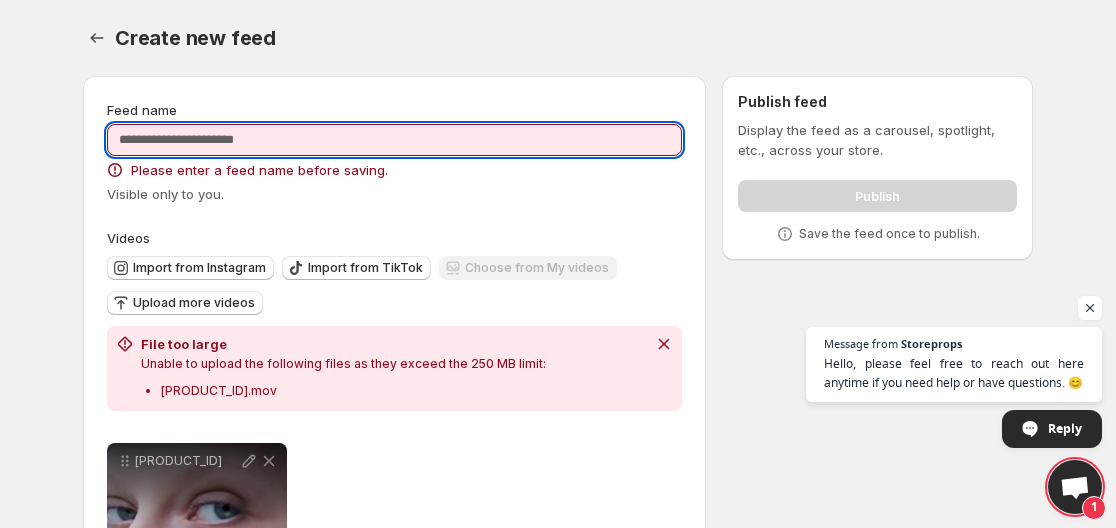 click on "Feed name" at bounding box center [394, 140] 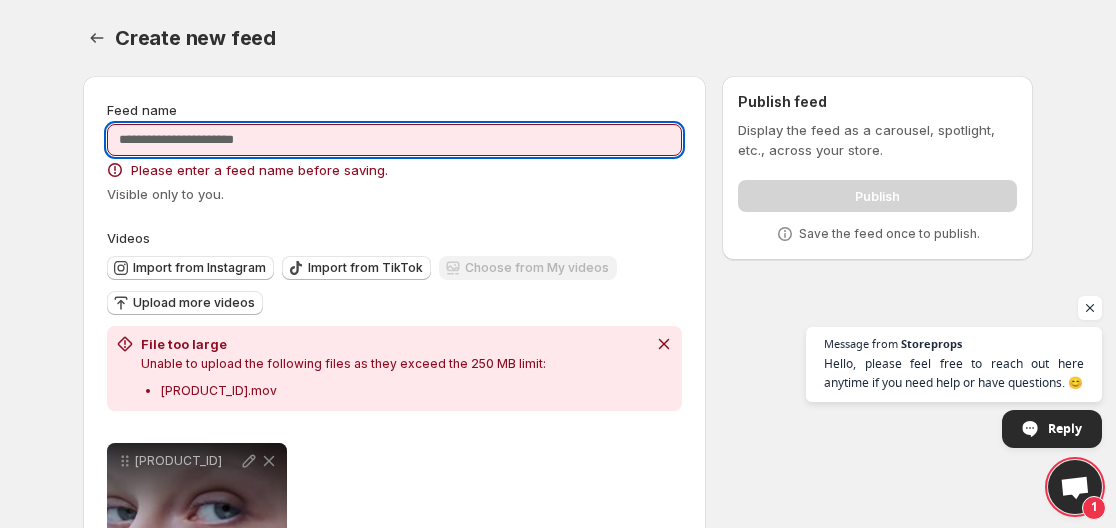 click on "Feed name" at bounding box center (394, 140) 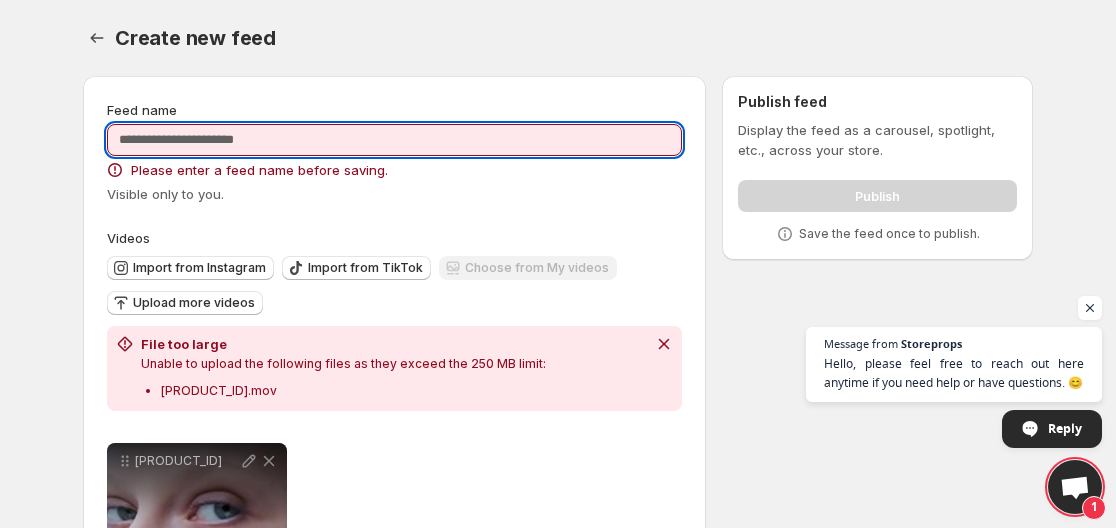paste on "**********" 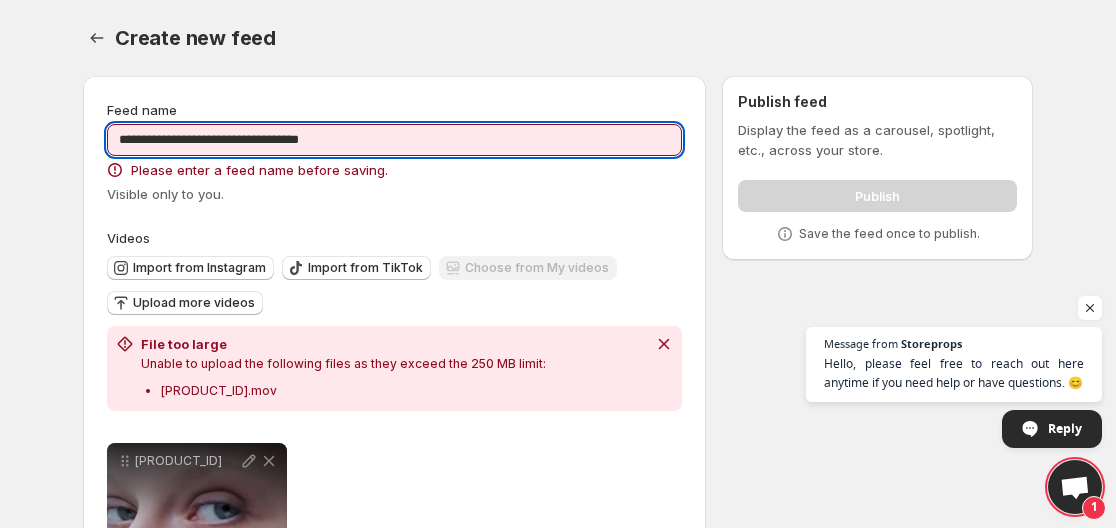 drag, startPoint x: 383, startPoint y: 140, endPoint x: 111, endPoint y: 144, distance: 272.02942 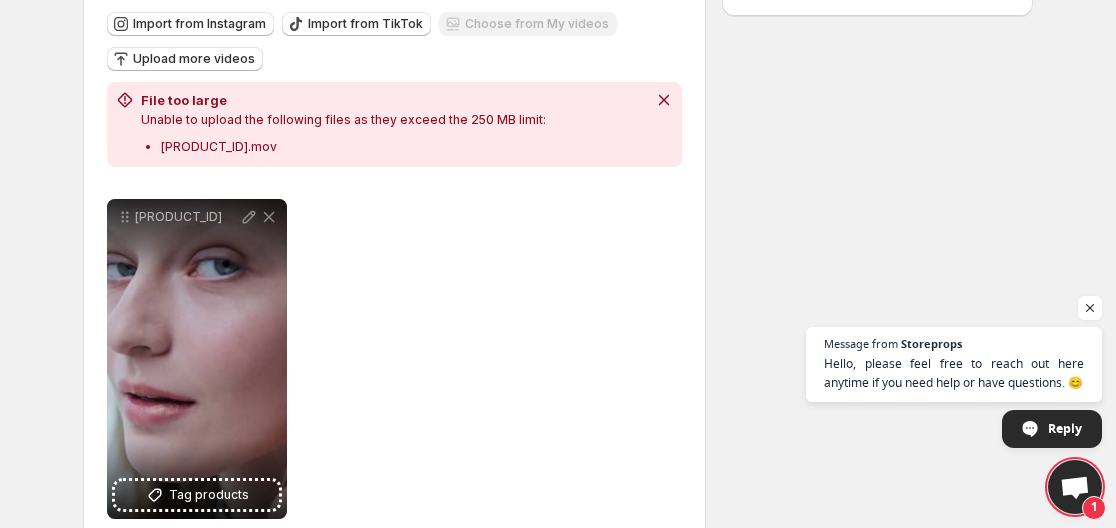 scroll, scrollTop: 283, scrollLeft: 0, axis: vertical 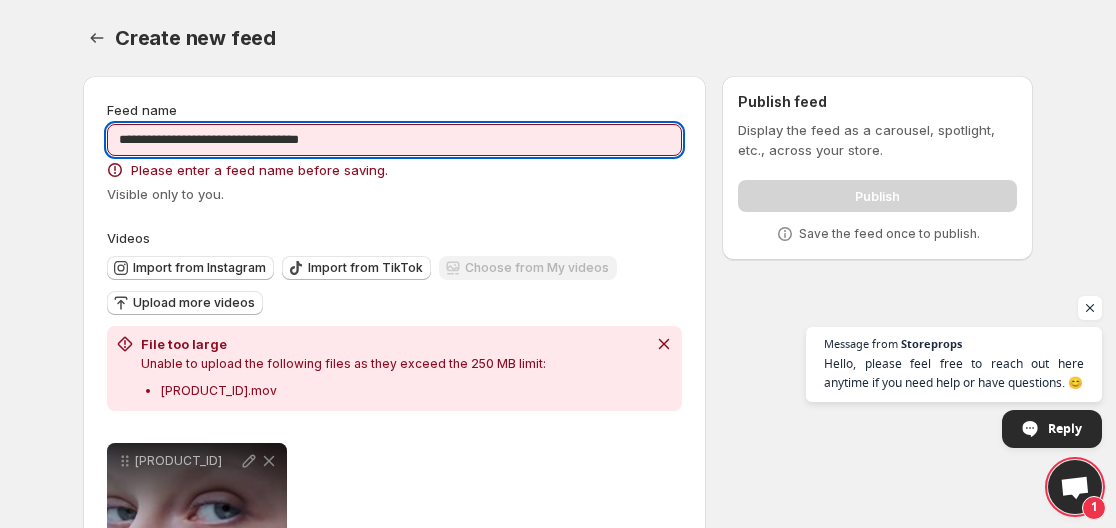click on "**********" at bounding box center (394, 140) 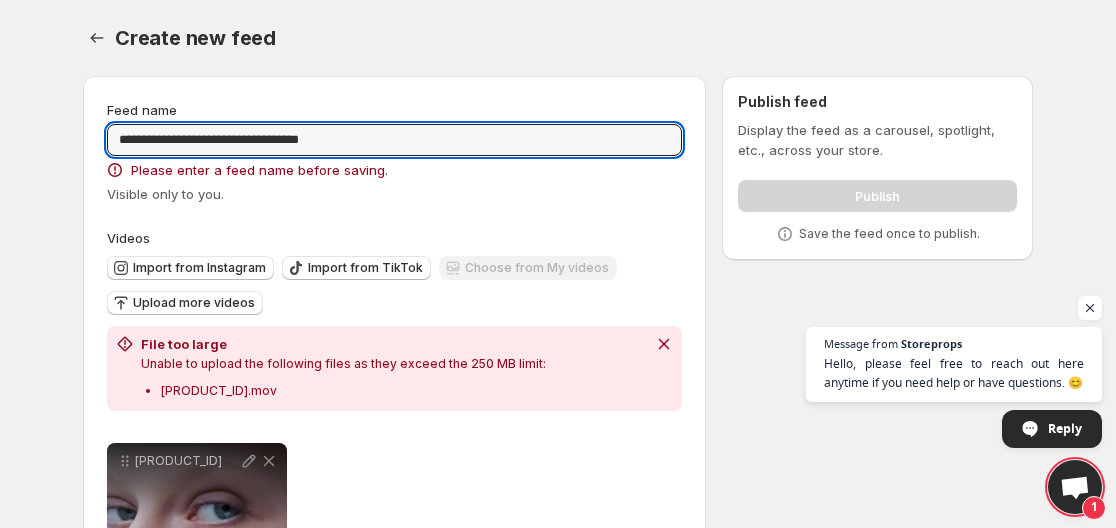paste 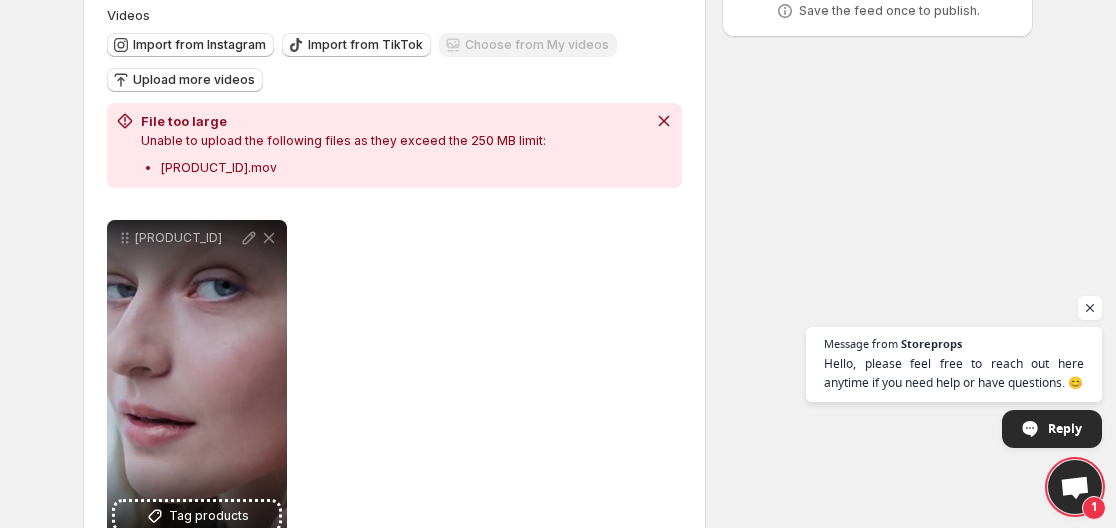 scroll, scrollTop: 283, scrollLeft: 0, axis: vertical 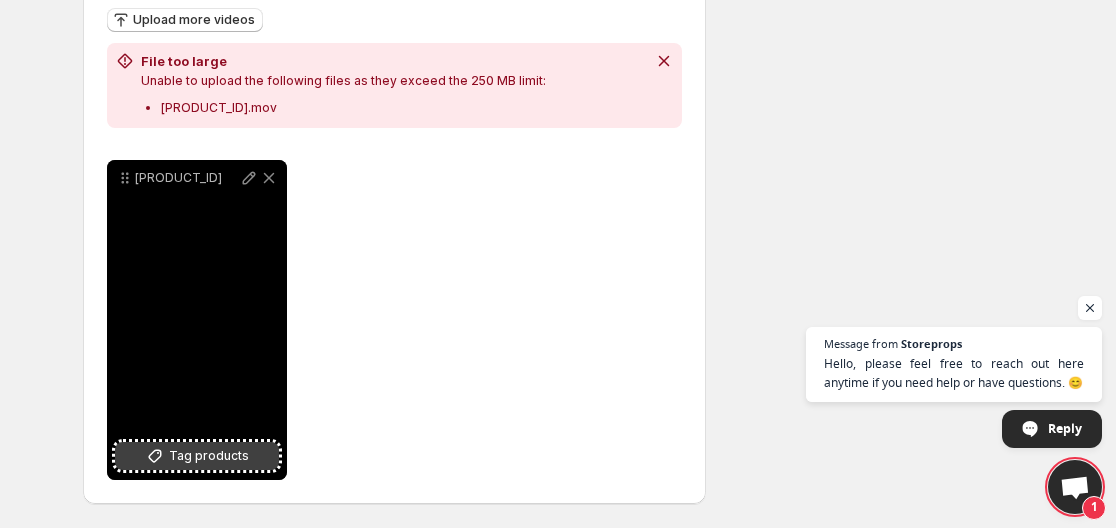 type on "**********" 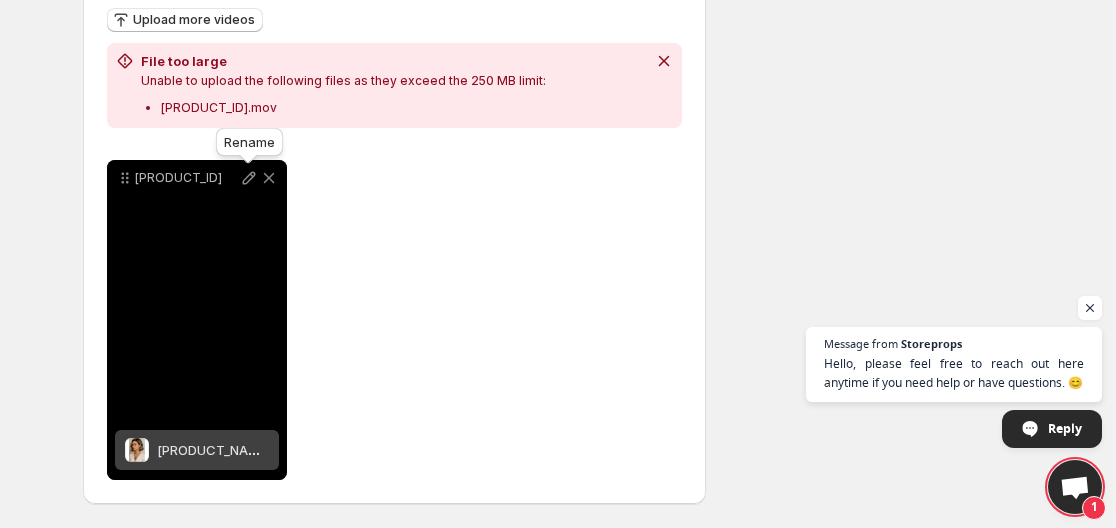 click 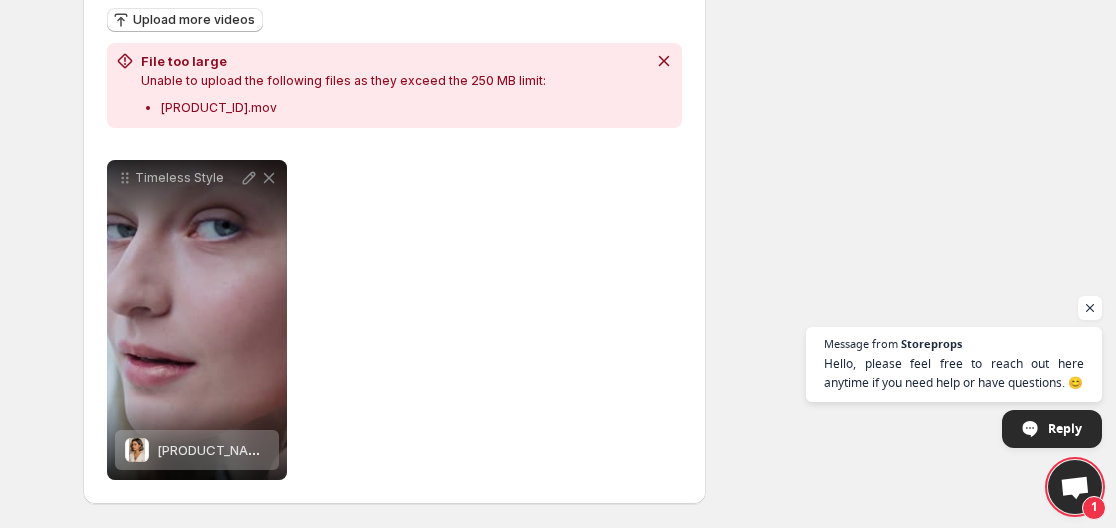 click on "[PRODUCT_NAME]" at bounding box center [394, 320] 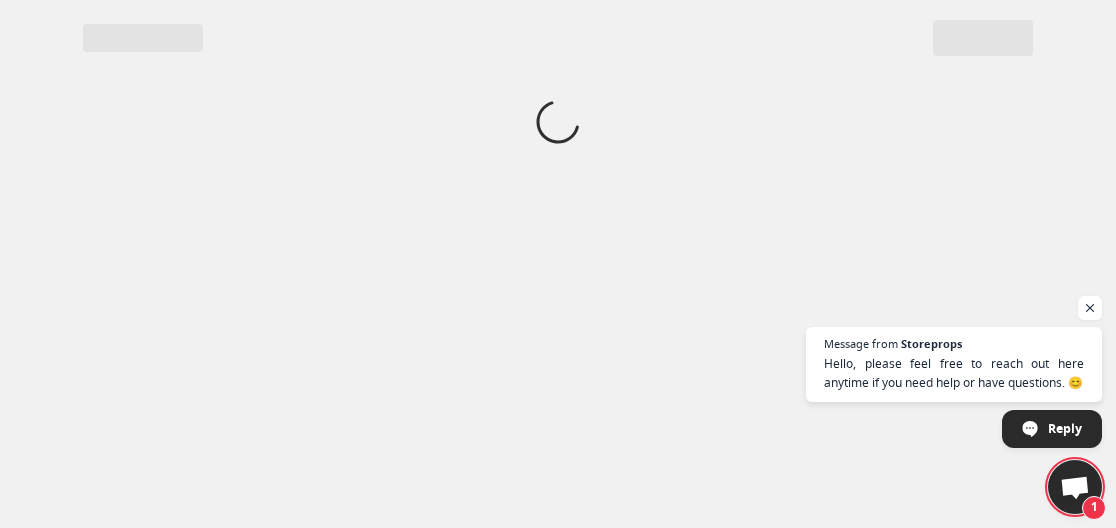 scroll, scrollTop: 0, scrollLeft: 0, axis: both 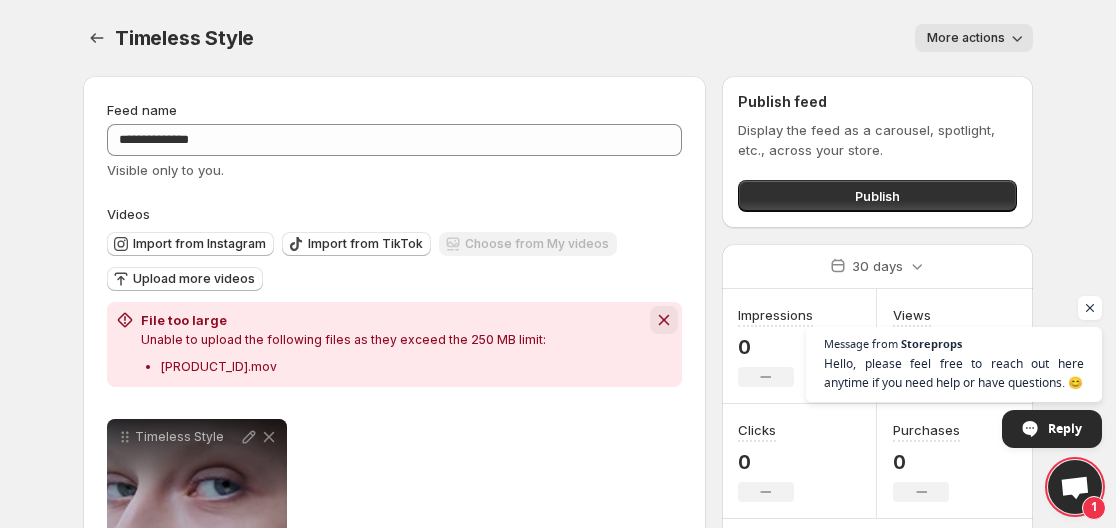 click 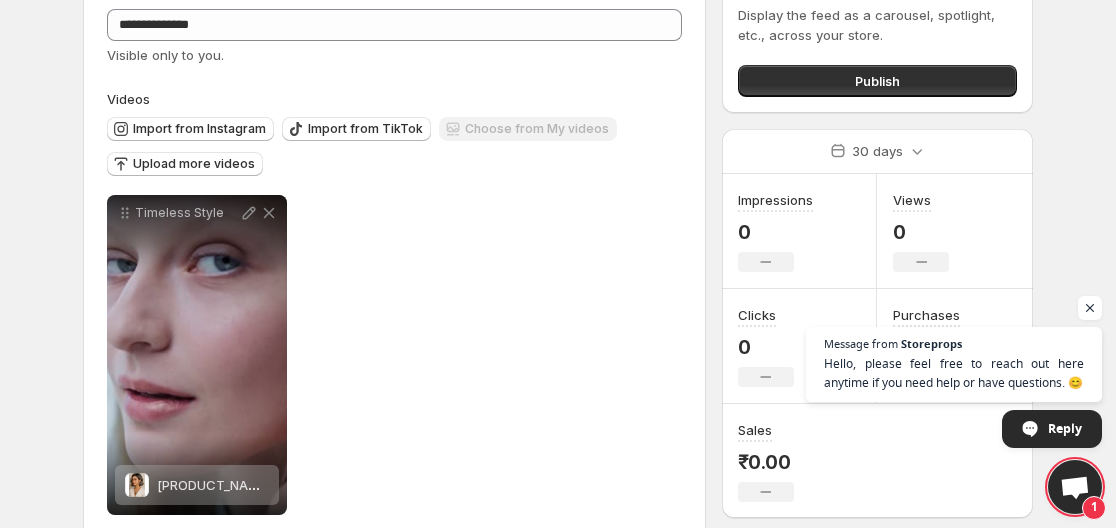 scroll, scrollTop: 150, scrollLeft: 0, axis: vertical 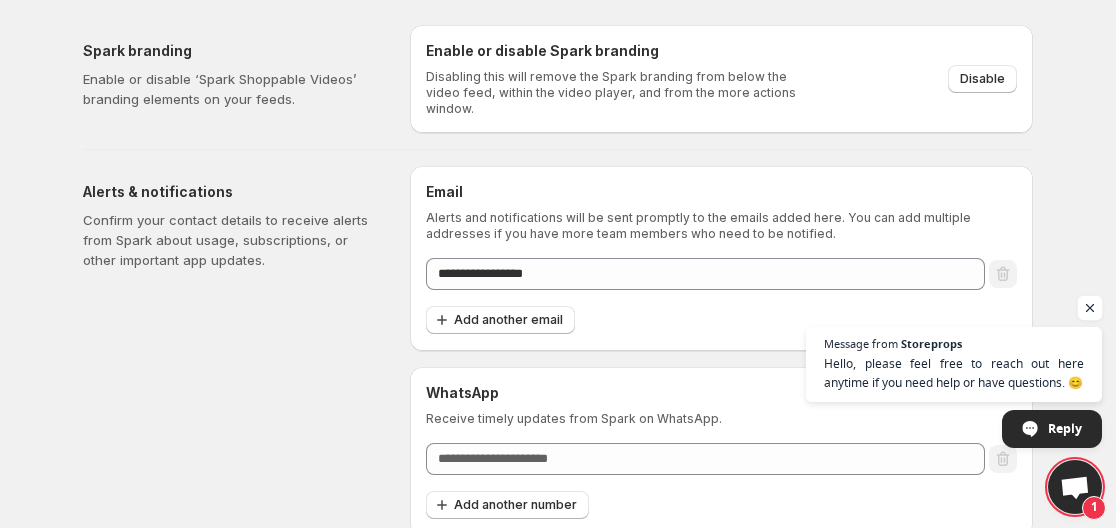 click at bounding box center (1090, 308) 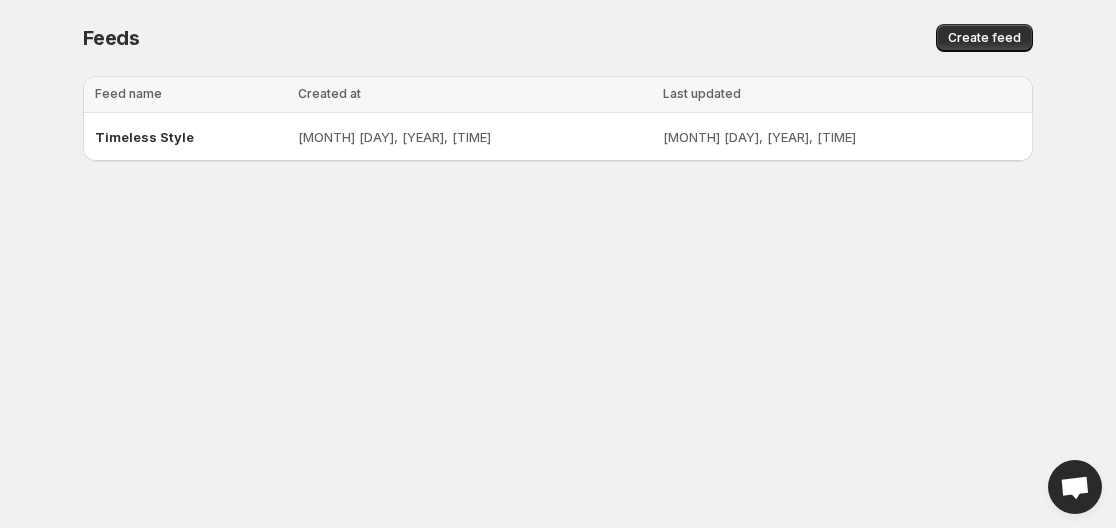 scroll, scrollTop: 0, scrollLeft: 0, axis: both 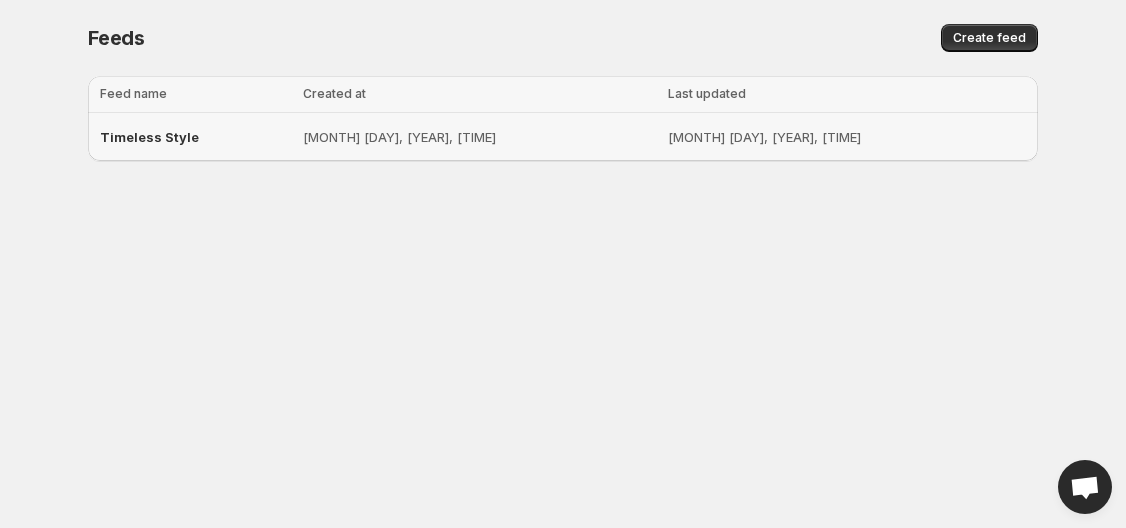 click on "[MONTH] [DAY], [YEAR], [TIME]" at bounding box center [479, 137] 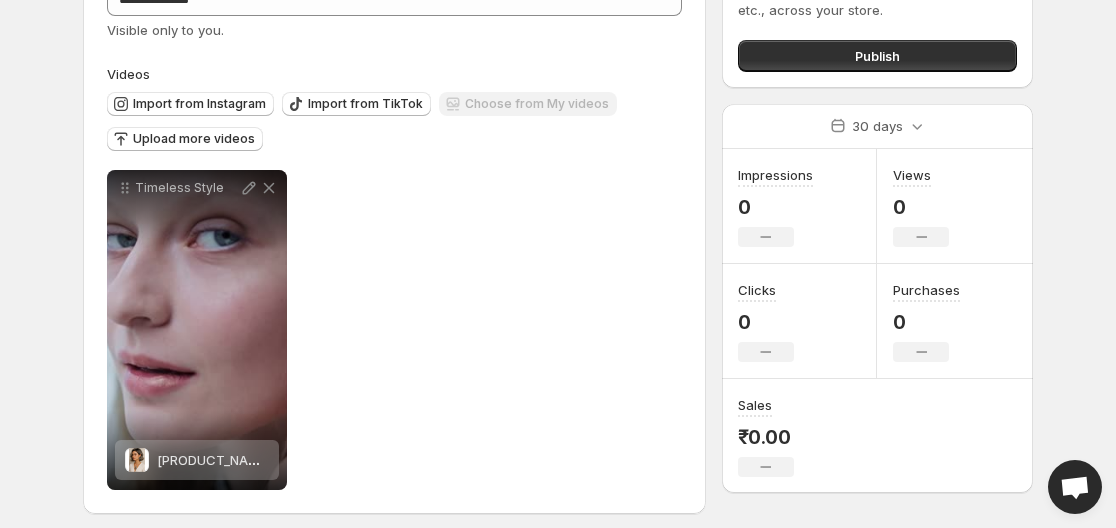 scroll, scrollTop: 150, scrollLeft: 0, axis: vertical 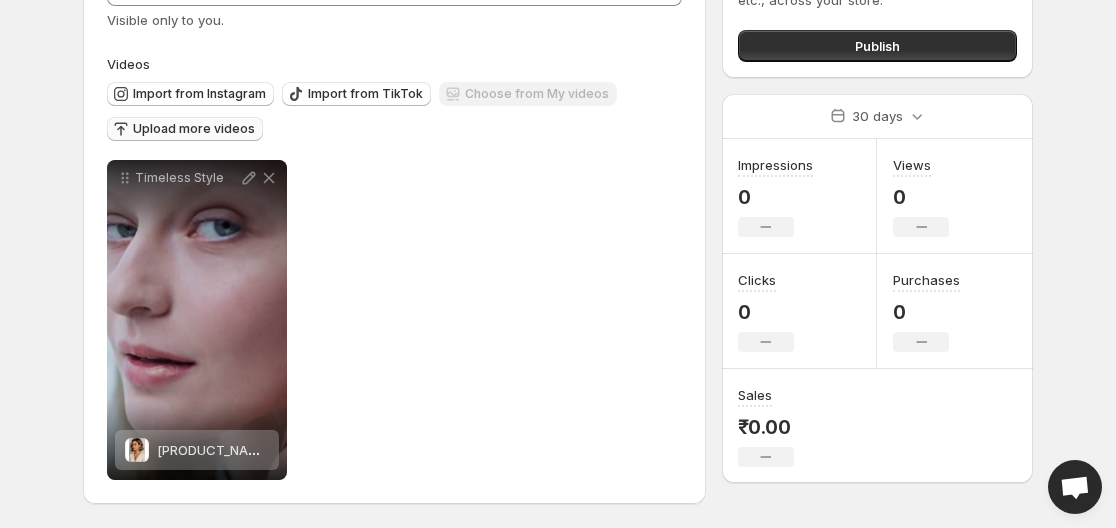 click on "Upload more videos" at bounding box center (194, 129) 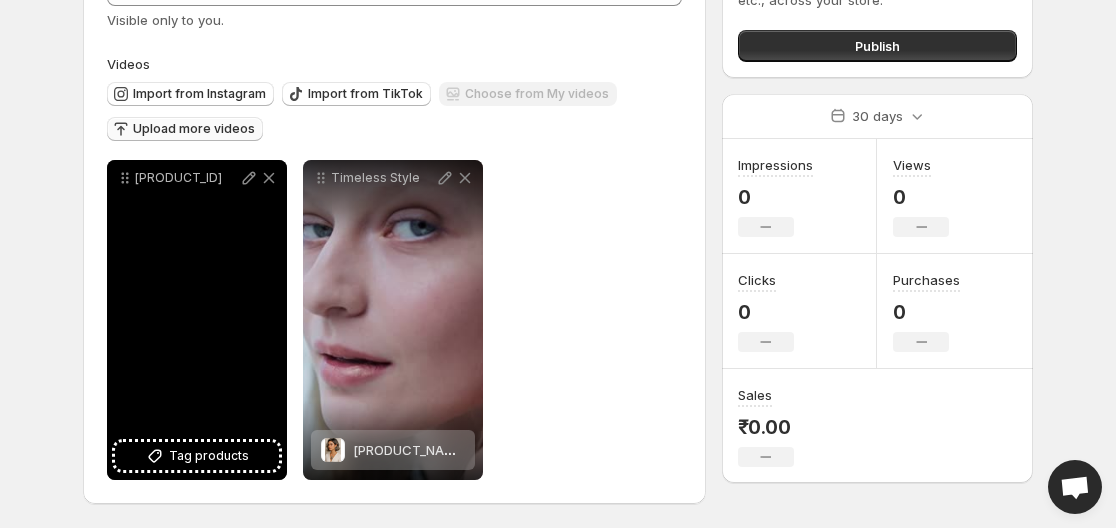 click on "[PRODUCT_ID]" at bounding box center (187, 178) 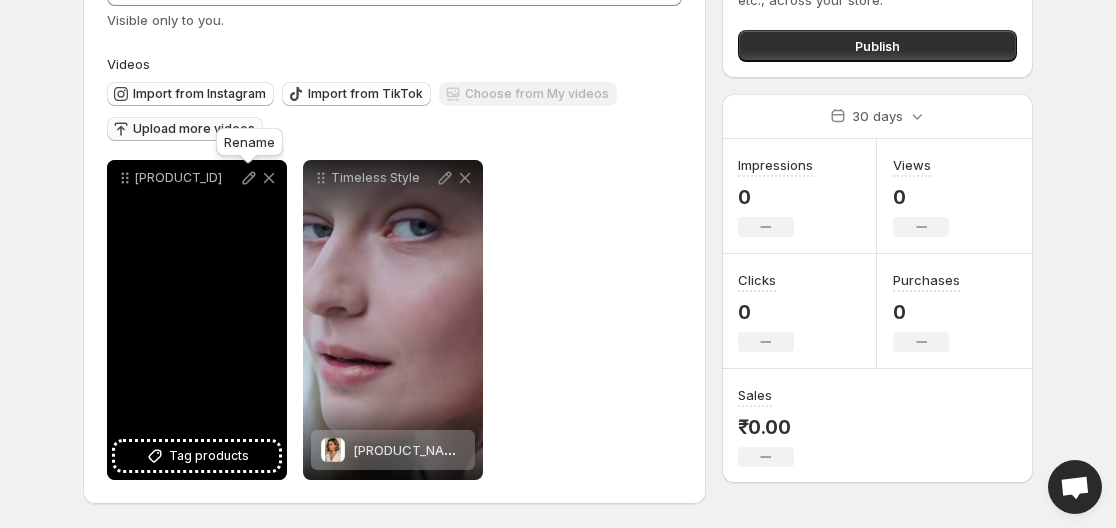 click 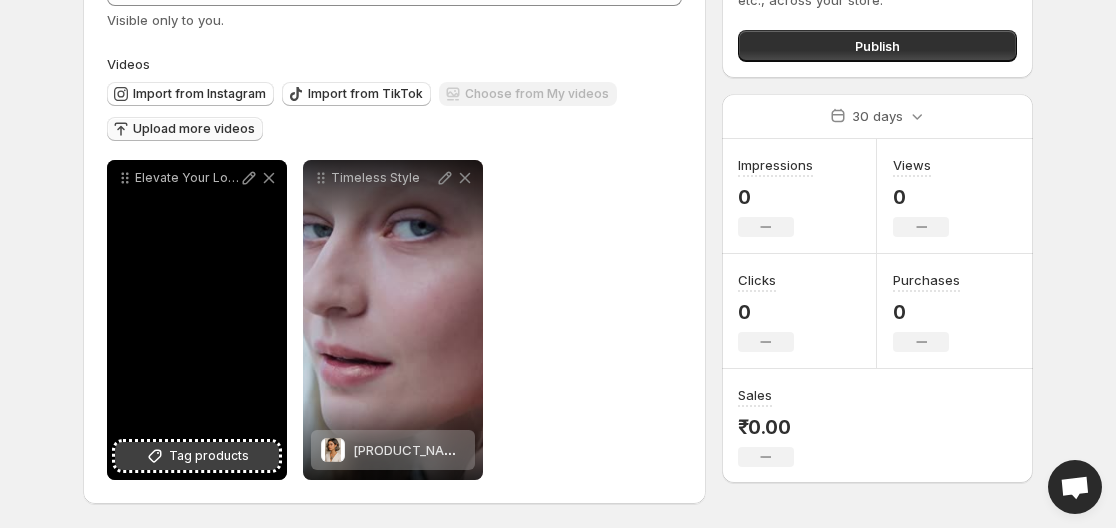 click on "Tag products" at bounding box center [209, 456] 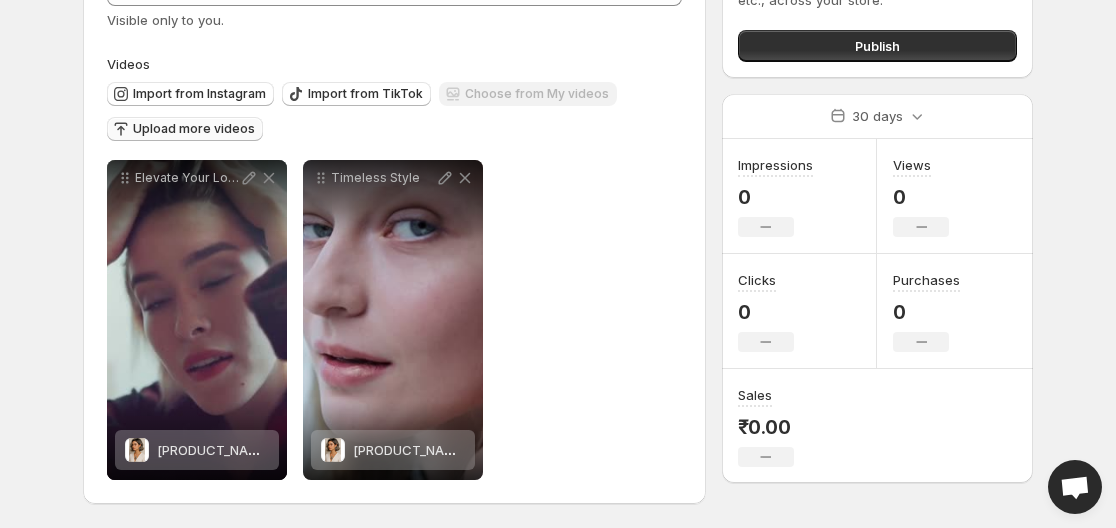 scroll, scrollTop: 0, scrollLeft: 0, axis: both 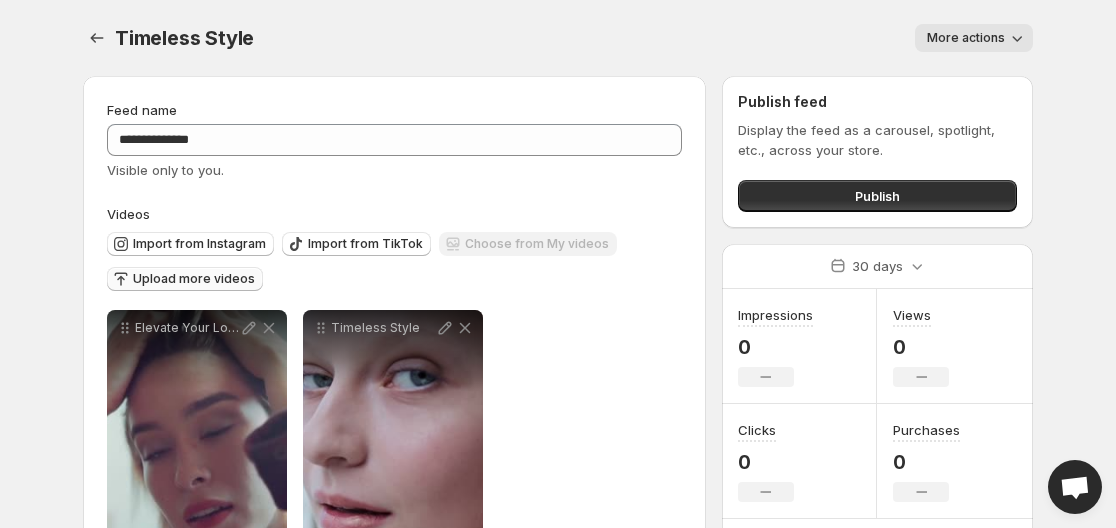 click on "Upload more videos" at bounding box center (194, 279) 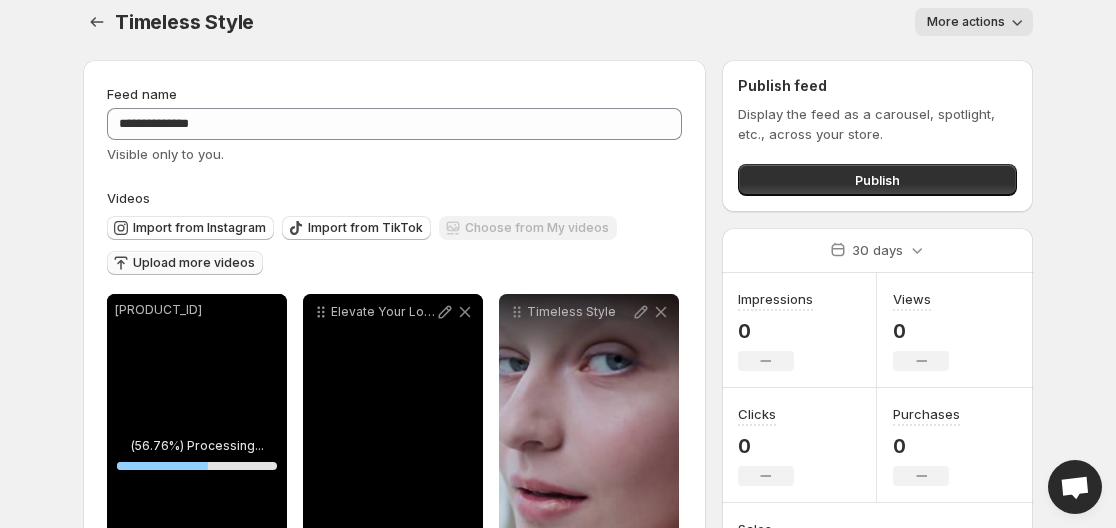 scroll, scrollTop: 0, scrollLeft: 0, axis: both 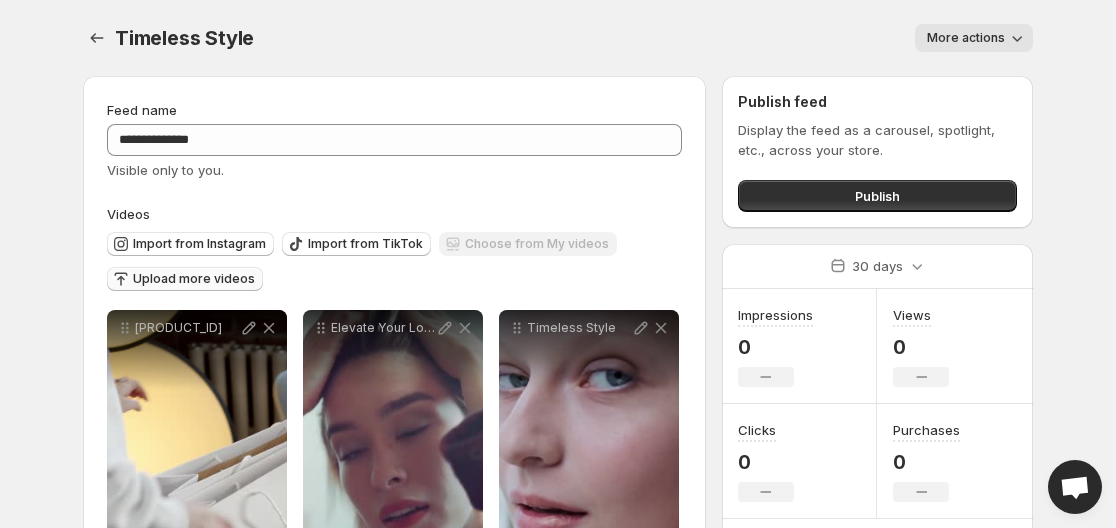 click 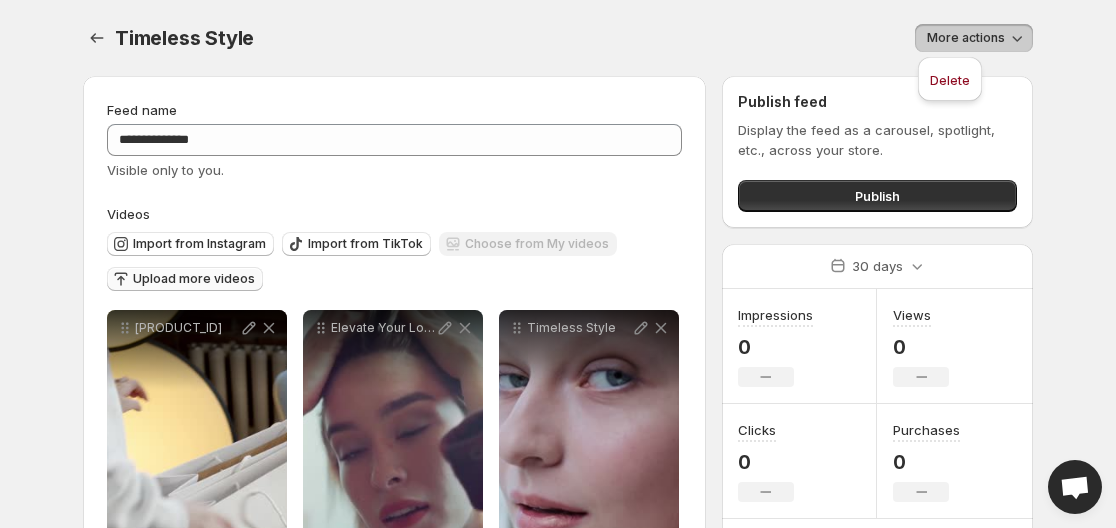 click 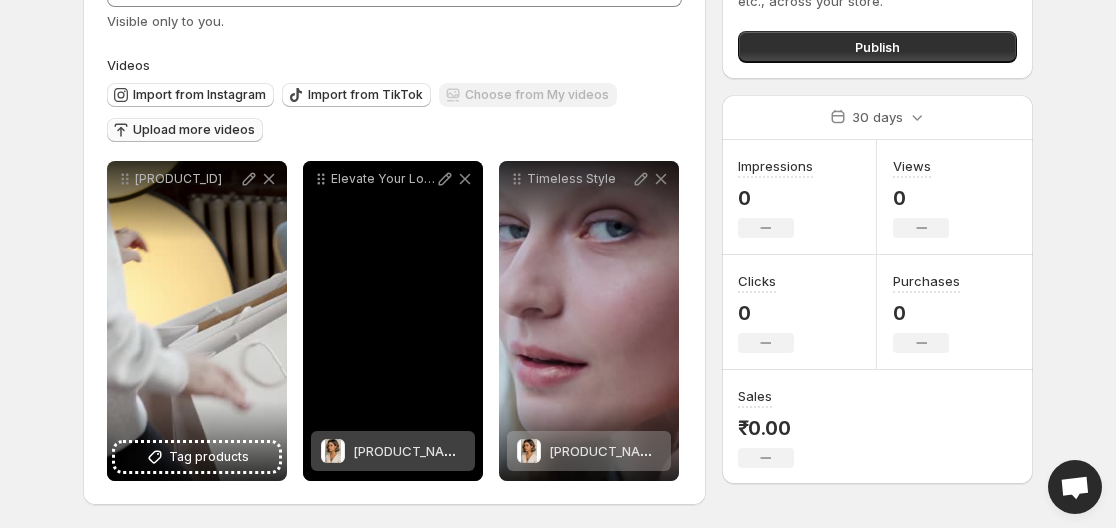 scroll, scrollTop: 150, scrollLeft: 0, axis: vertical 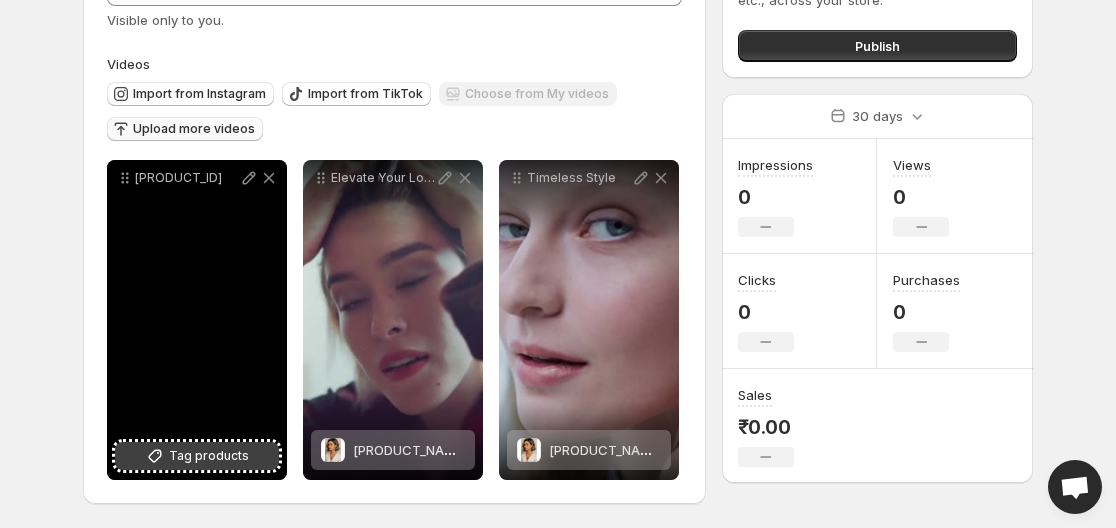 click on "Tag products" at bounding box center (209, 456) 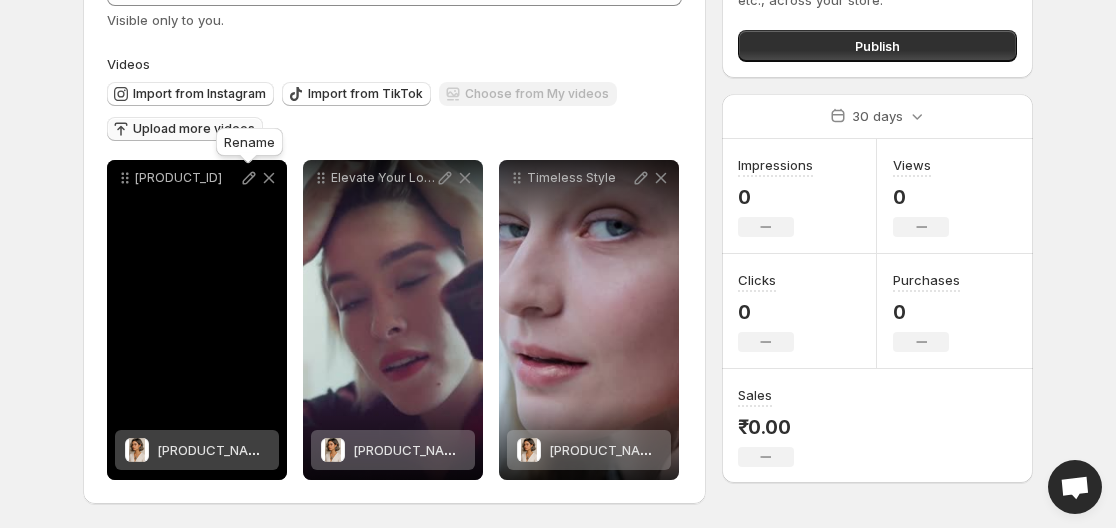click 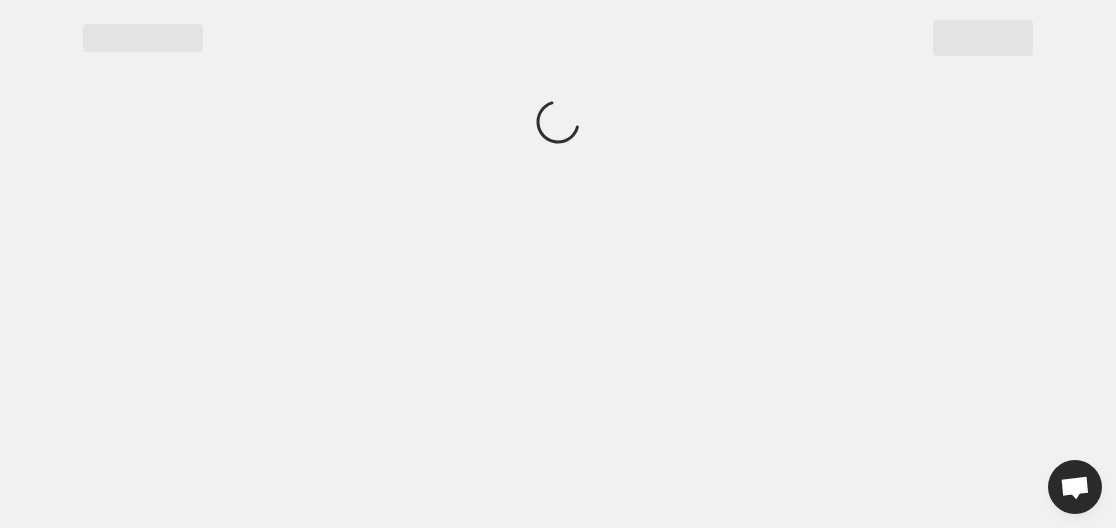 scroll, scrollTop: 0, scrollLeft: 0, axis: both 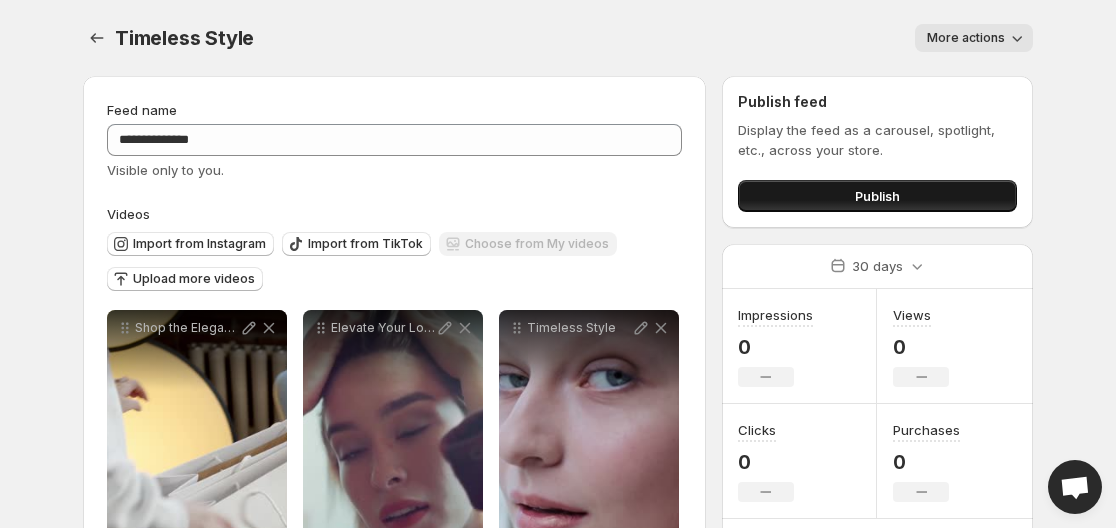 click on "Publish" at bounding box center [877, 196] 